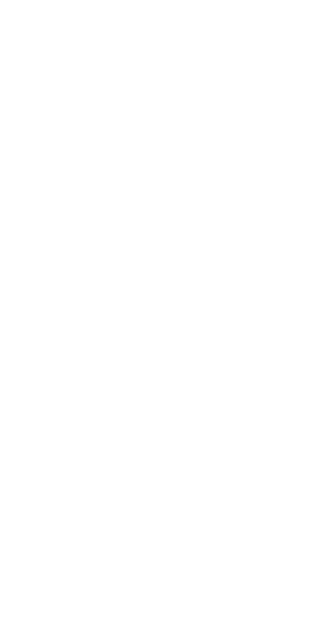 scroll, scrollTop: 0, scrollLeft: 0, axis: both 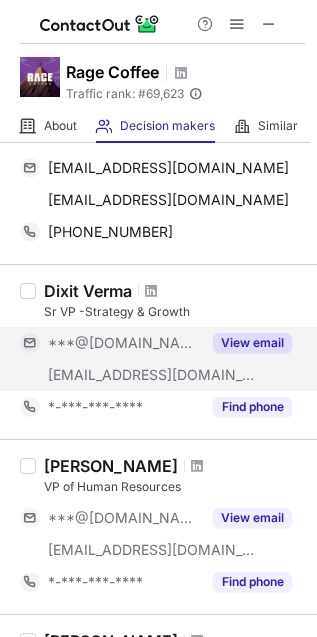 click on "View email" at bounding box center [252, 343] 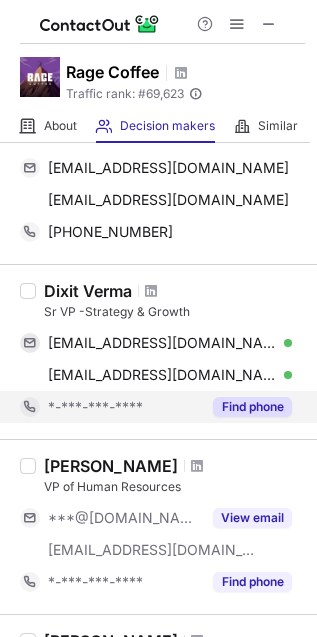 click on "Find phone" at bounding box center (252, 407) 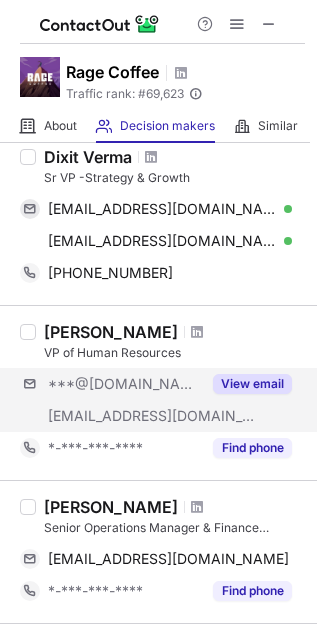 scroll, scrollTop: 933, scrollLeft: 0, axis: vertical 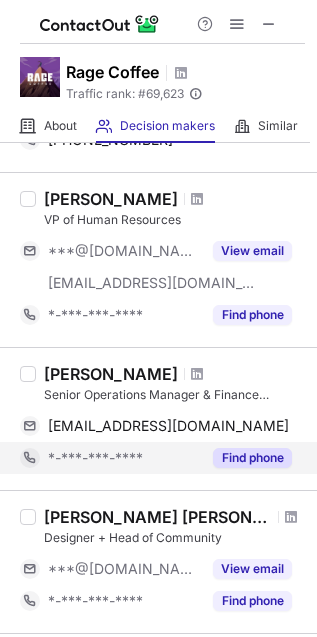click on "Find phone" at bounding box center [252, 458] 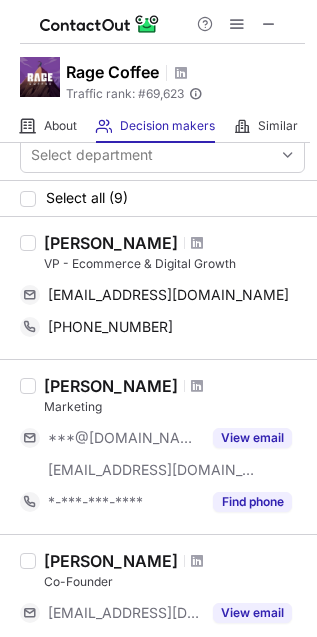 scroll, scrollTop: 0, scrollLeft: 0, axis: both 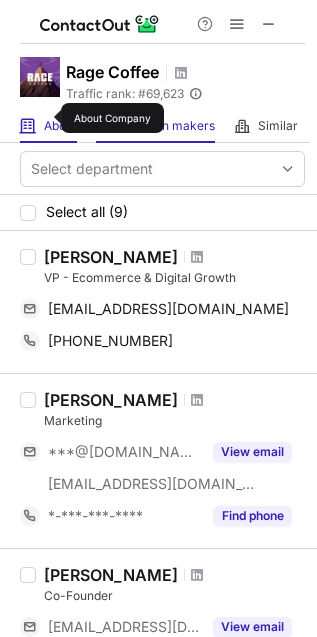 click on "About" at bounding box center [60, 126] 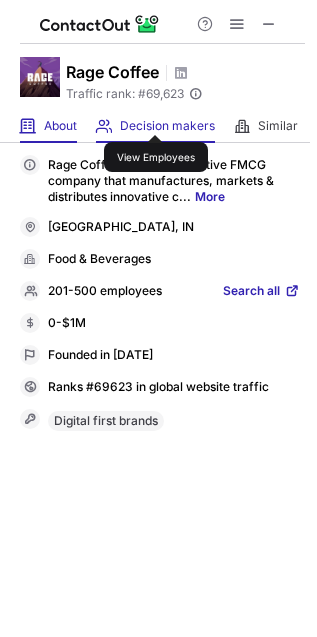 click on "Decision makers" at bounding box center [167, 126] 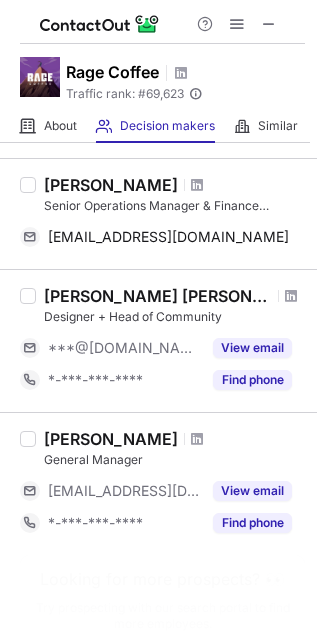 scroll, scrollTop: 1200, scrollLeft: 0, axis: vertical 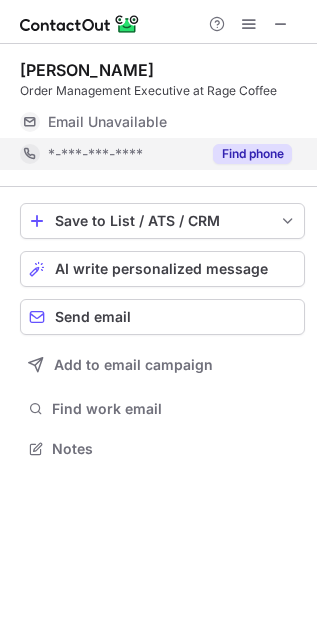 click on "Find phone" at bounding box center [252, 154] 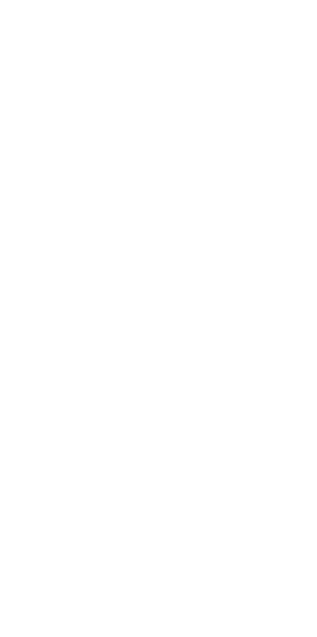 scroll, scrollTop: 0, scrollLeft: 0, axis: both 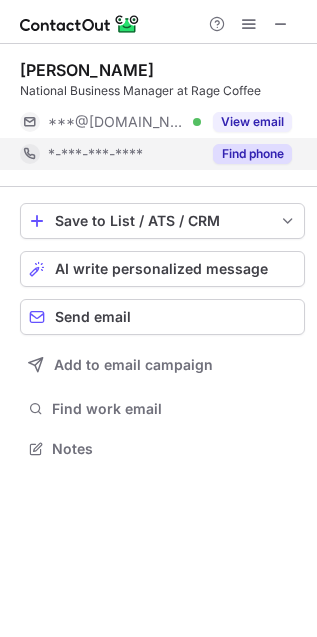 click on "Find phone" at bounding box center (252, 154) 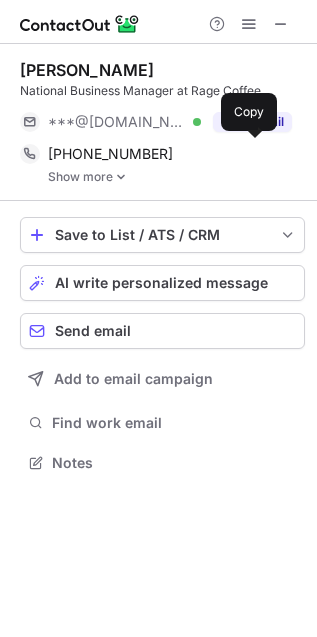 scroll, scrollTop: 9, scrollLeft: 9, axis: both 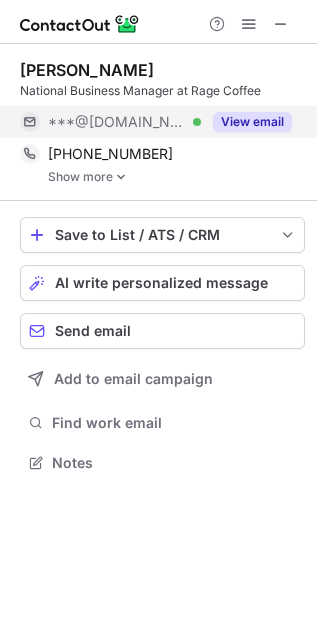 click on "View email" at bounding box center (252, 122) 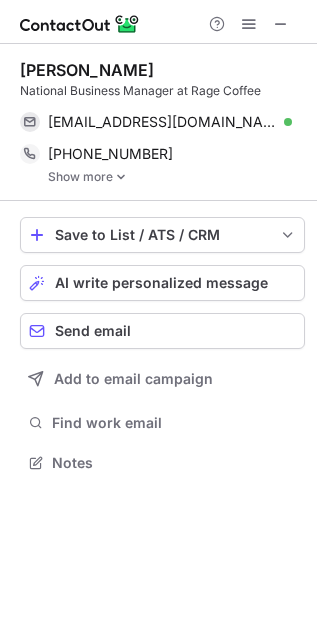 click on "Show more" at bounding box center (176, 177) 